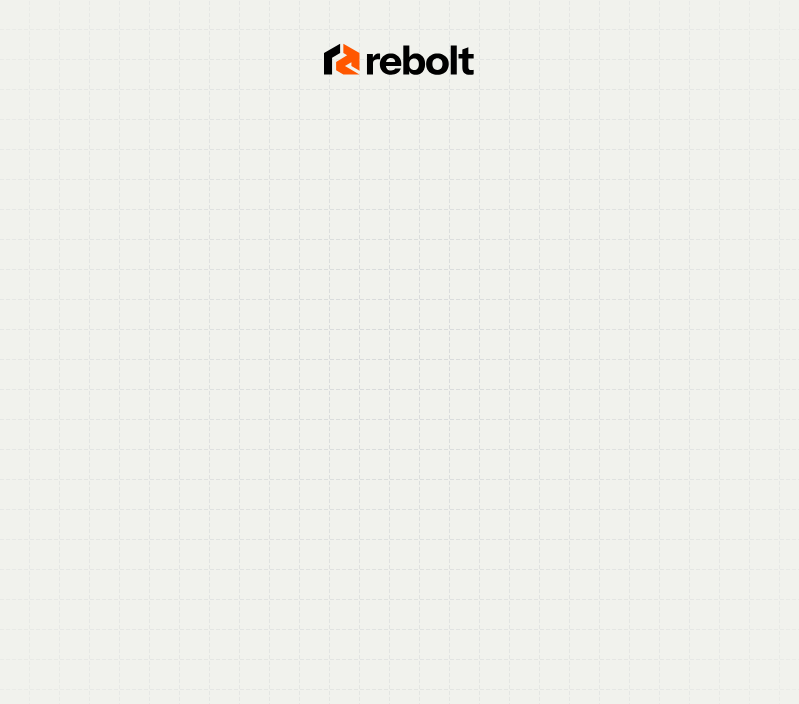 scroll, scrollTop: 0, scrollLeft: 0, axis: both 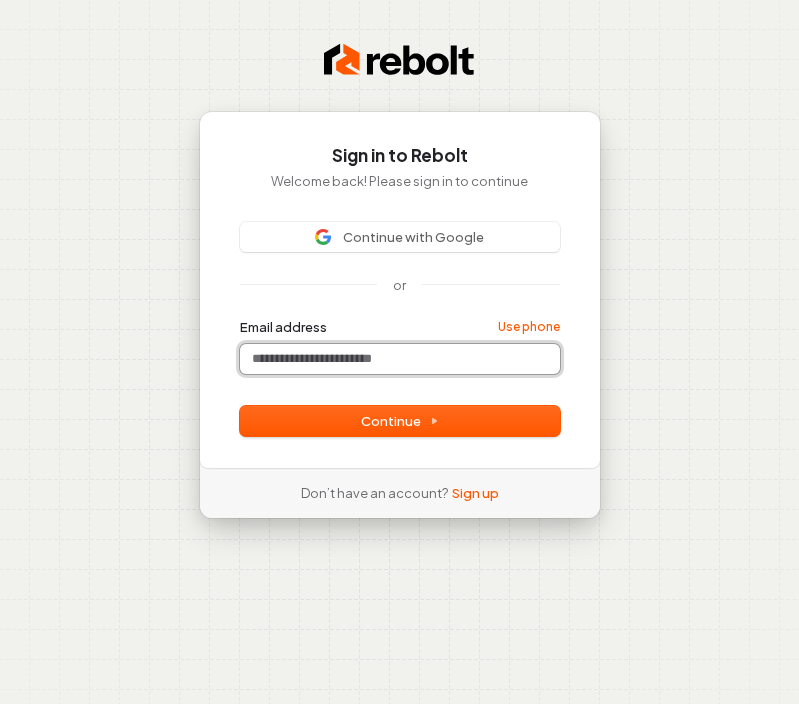 click on "Email address" at bounding box center (400, 359) 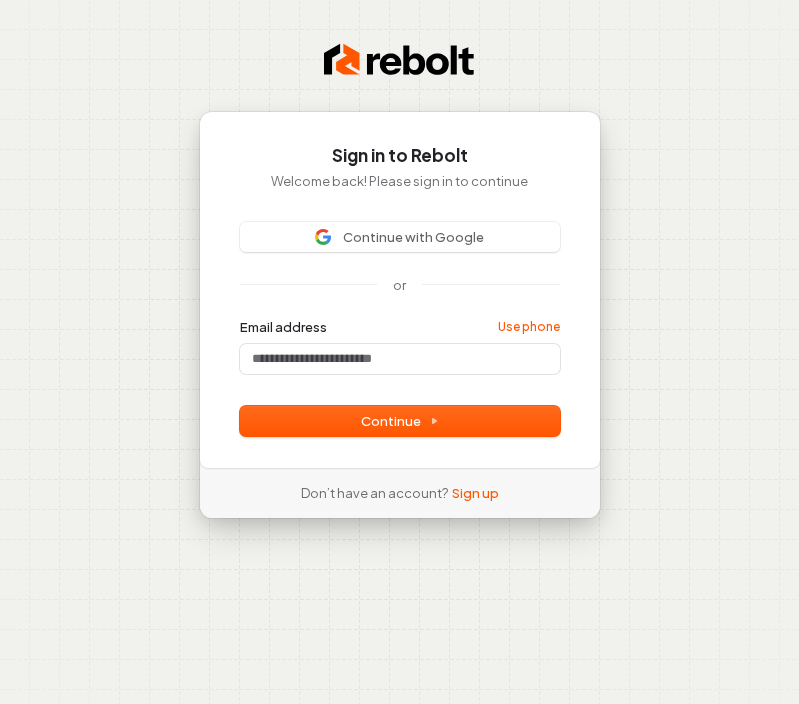 click on "Email address Use phone Password Continue" at bounding box center [400, 377] 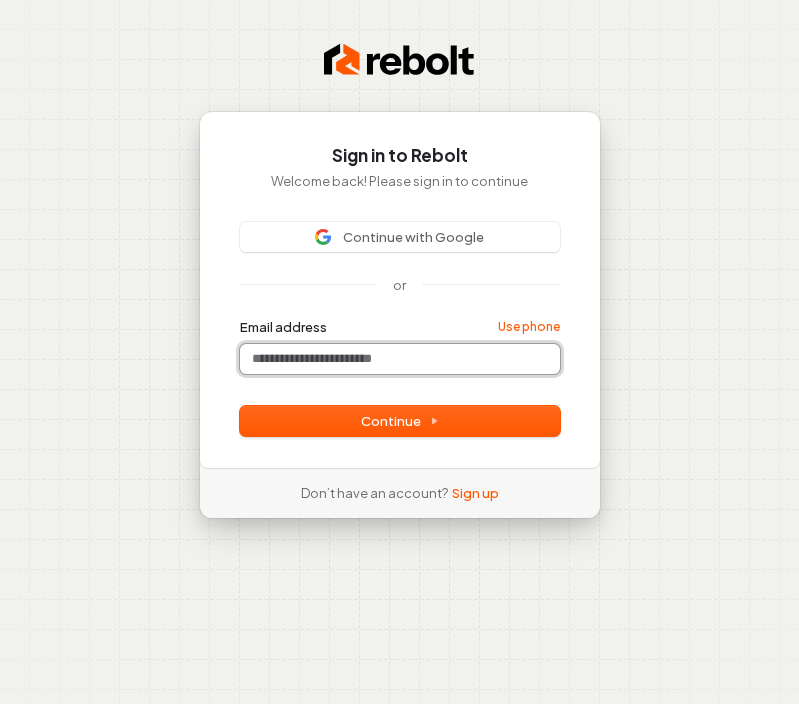 click on "Email address" at bounding box center (400, 359) 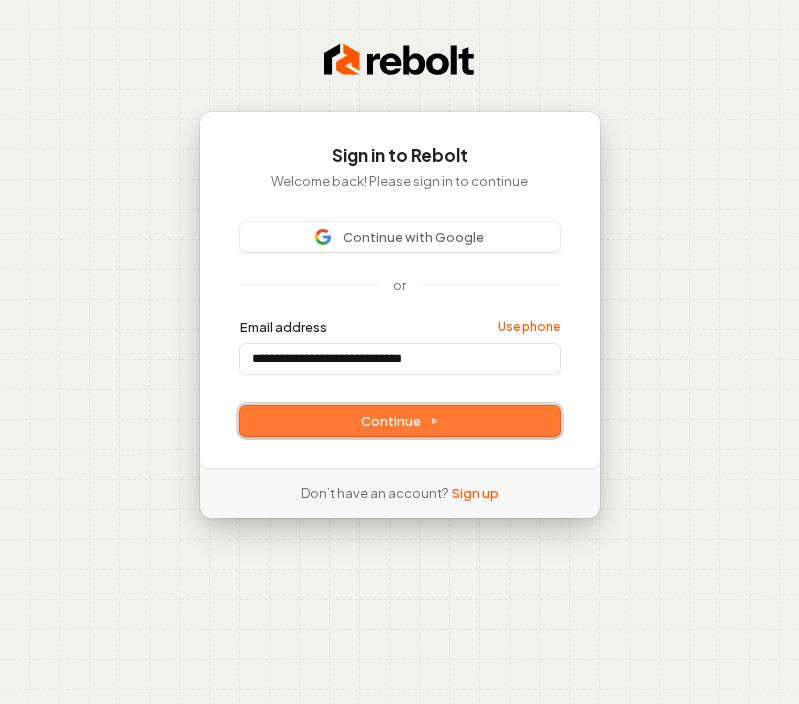 click on "Continue" at bounding box center (400, 421) 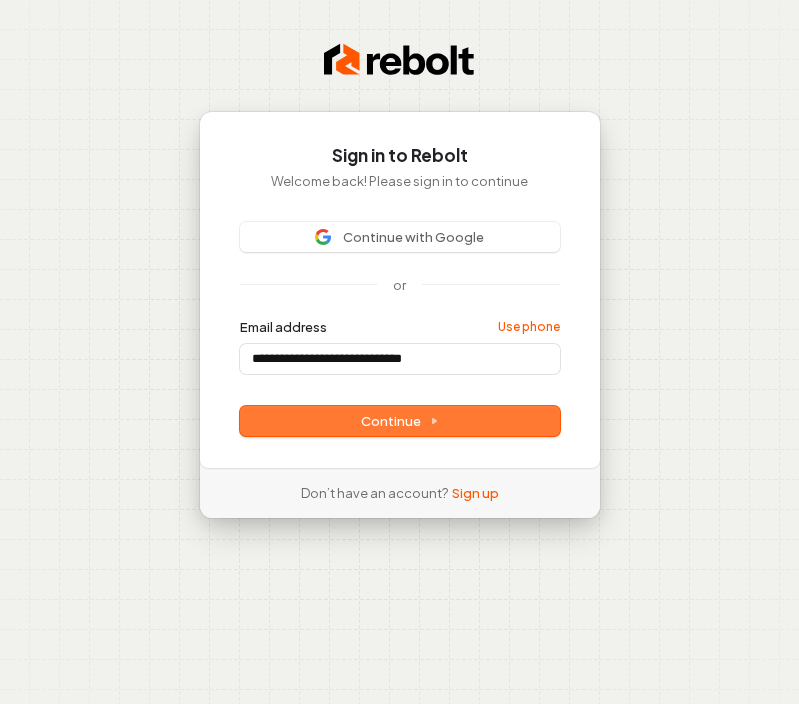 type on "**********" 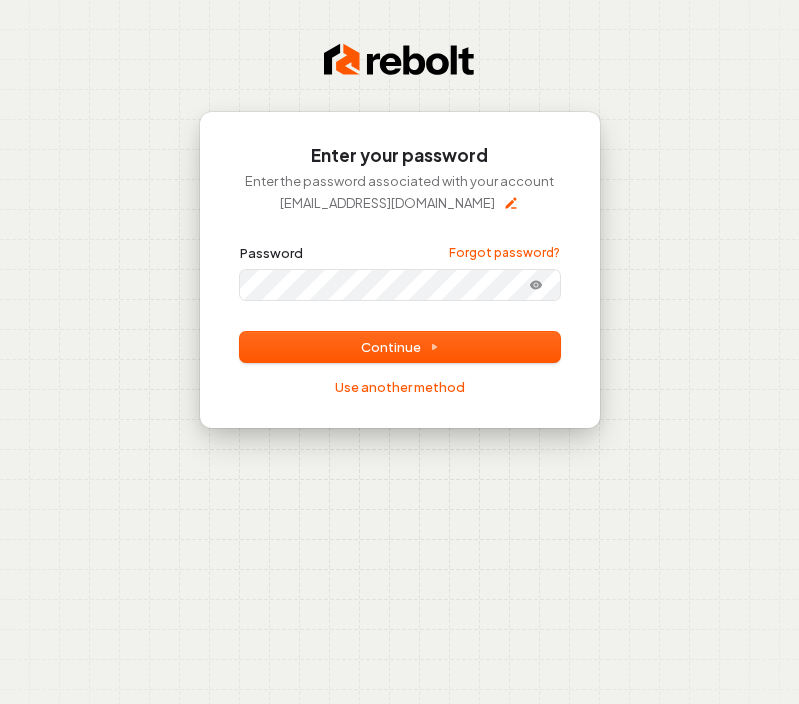click at bounding box center [240, 244] 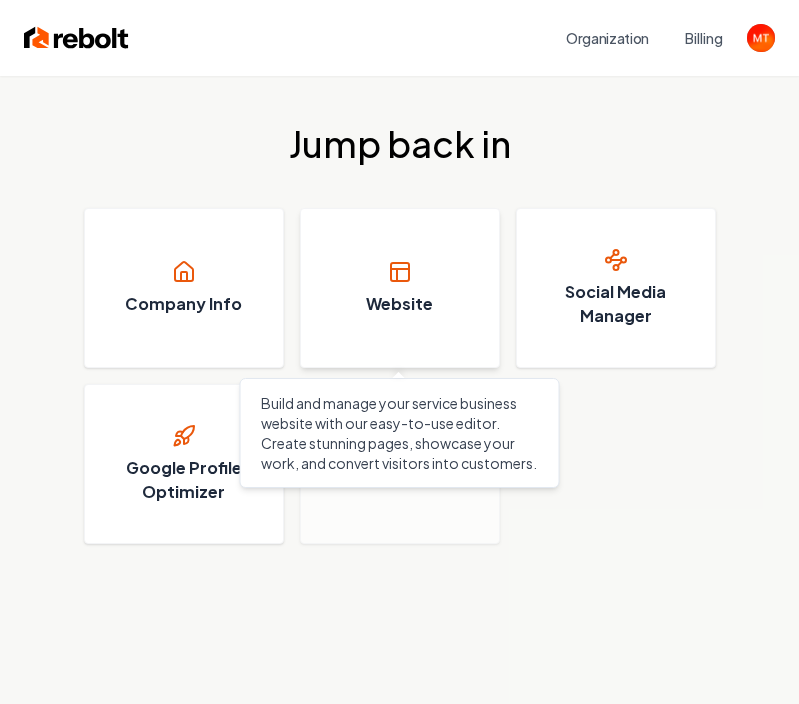 click 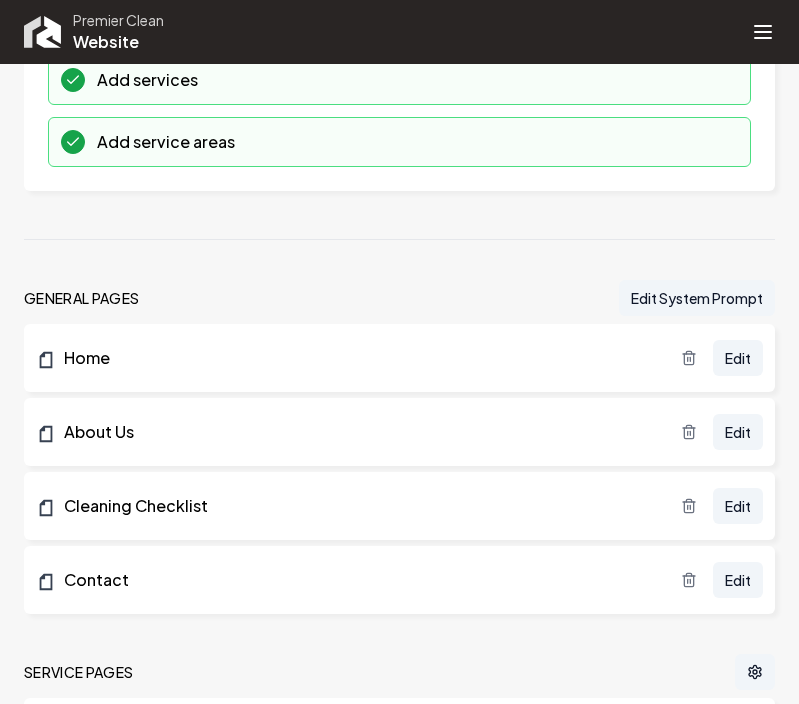 scroll, scrollTop: 356, scrollLeft: 0, axis: vertical 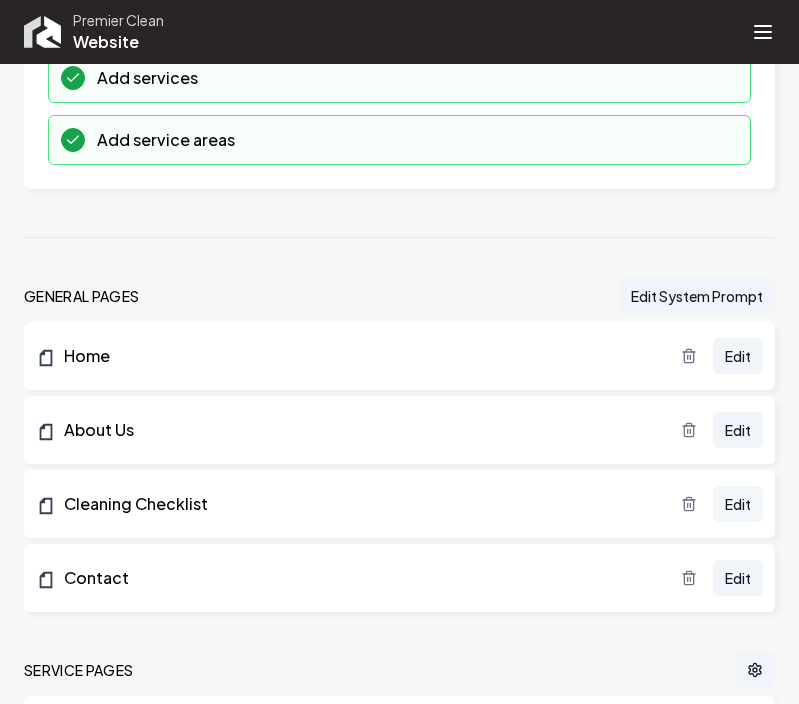 click on "Edit" at bounding box center [738, 504] 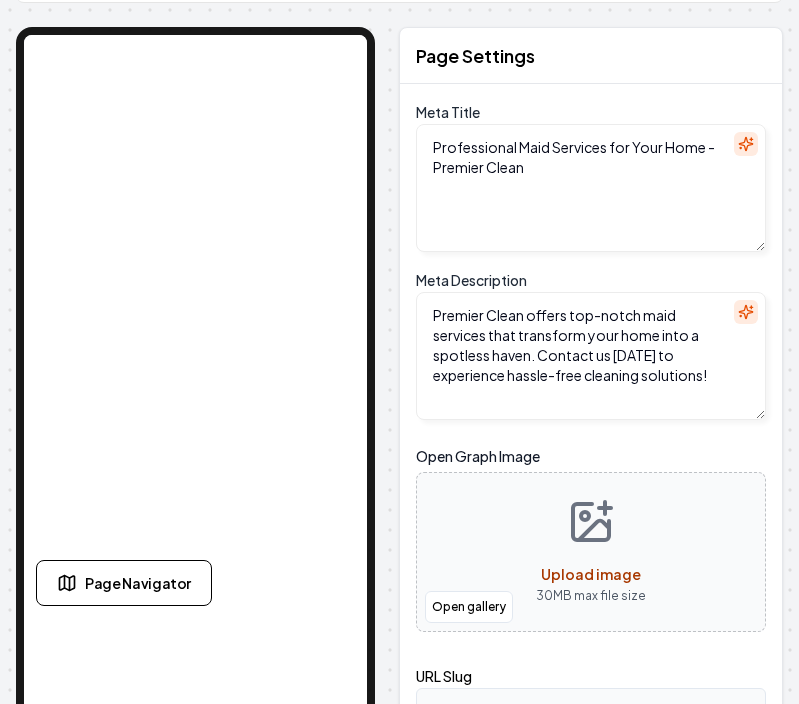 scroll, scrollTop: 61, scrollLeft: 0, axis: vertical 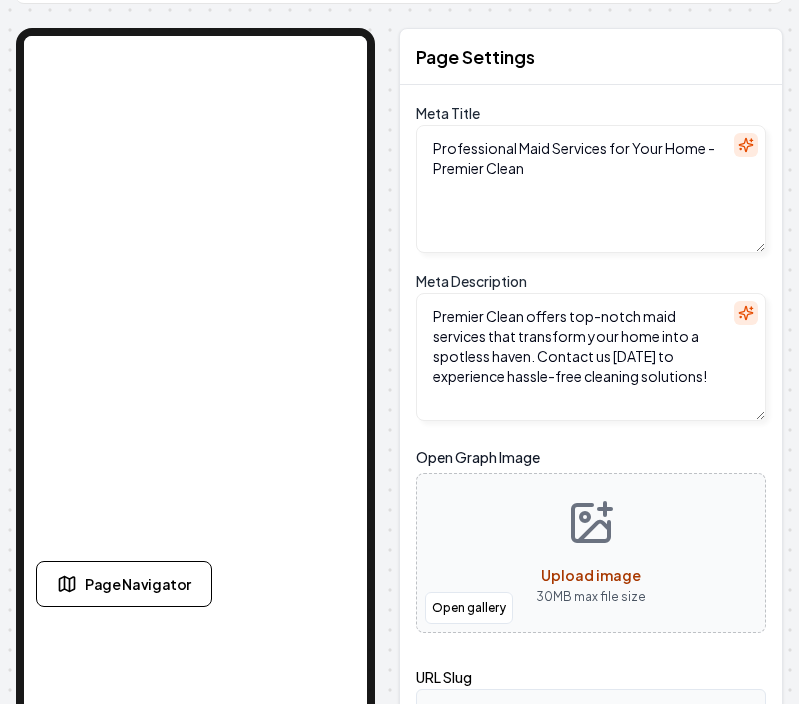 click on "Premier Clean offers top-notch maid services that transform your home into a spotless haven. Contact us [DATE] to experience hassle-free cleaning solutions!" at bounding box center (591, 357) 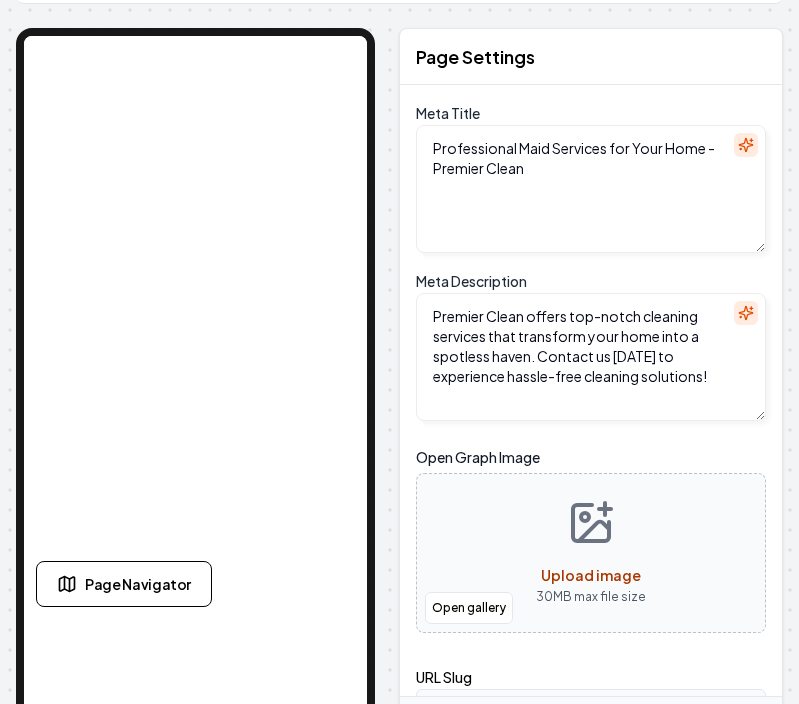 click on "Premier Clean offers top-notch cleaning services that transform your home into a spotless haven. Contact us [DATE] to experience hassle-free cleaning solutions!" at bounding box center (591, 357) 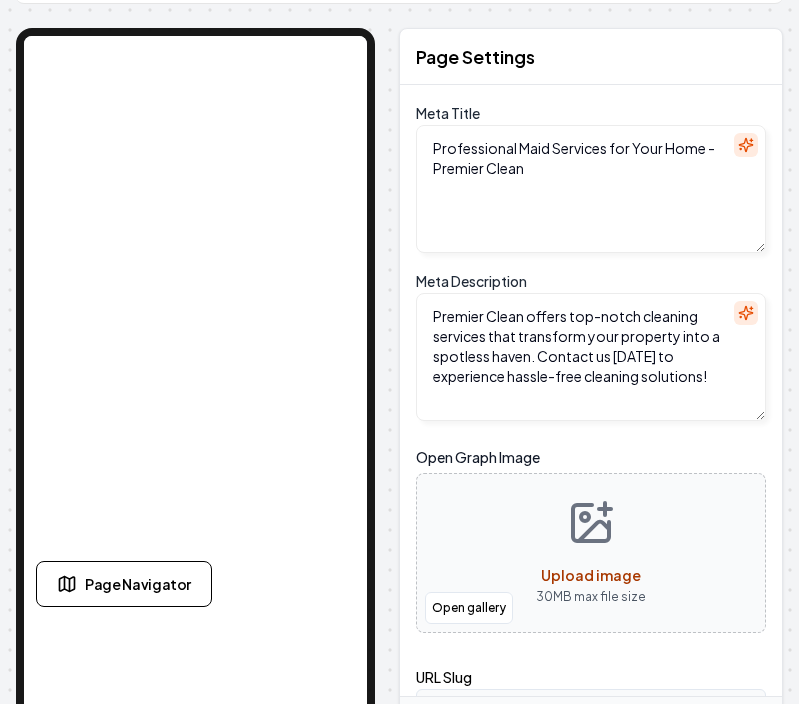 type on "Premier Clean offers top-notch cleaning services that transform your property into a spotless haven. Contact us [DATE] to experience hassle-free cleaning solutions!" 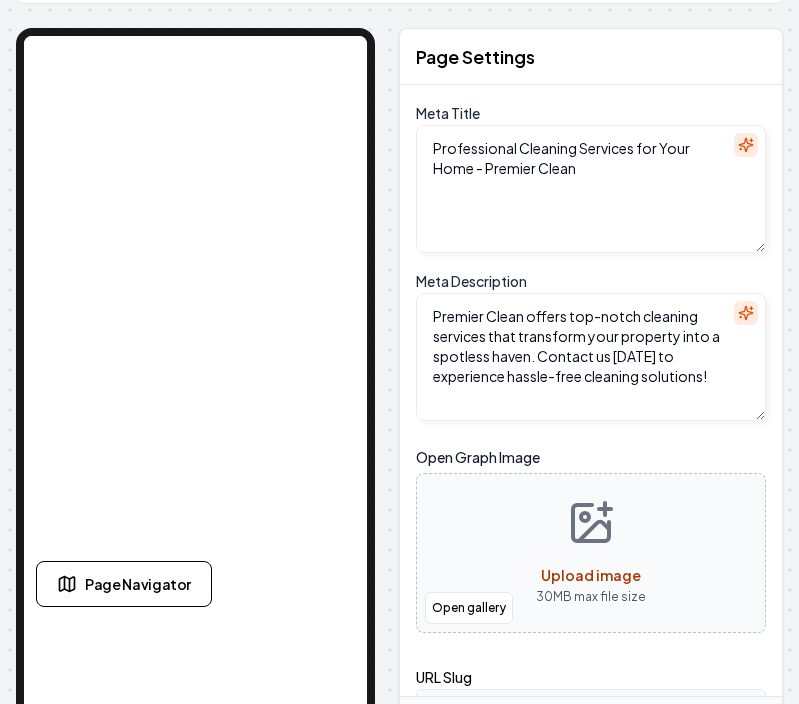 click on "Professional Cleaning Services for Your Home - Premier Clean" at bounding box center [591, 189] 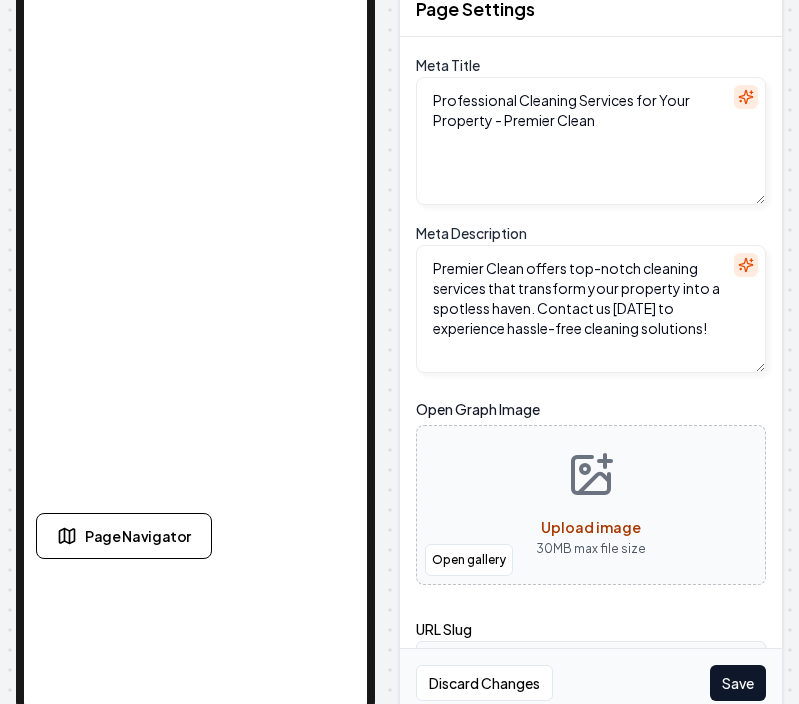 scroll, scrollTop: 123, scrollLeft: 0, axis: vertical 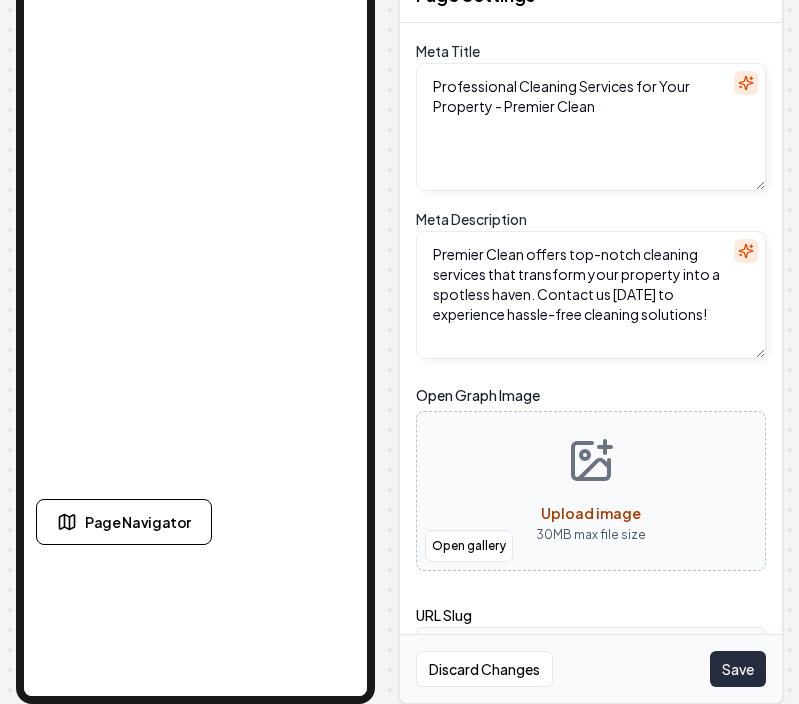 type on "Professional Cleaning Services for Your Property - Premier Clean" 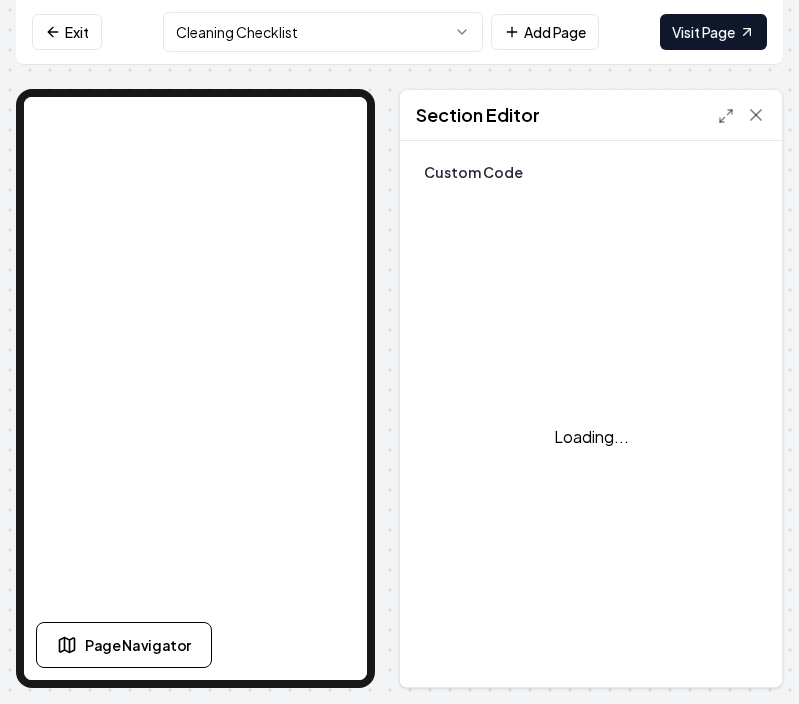 scroll, scrollTop: 0, scrollLeft: 0, axis: both 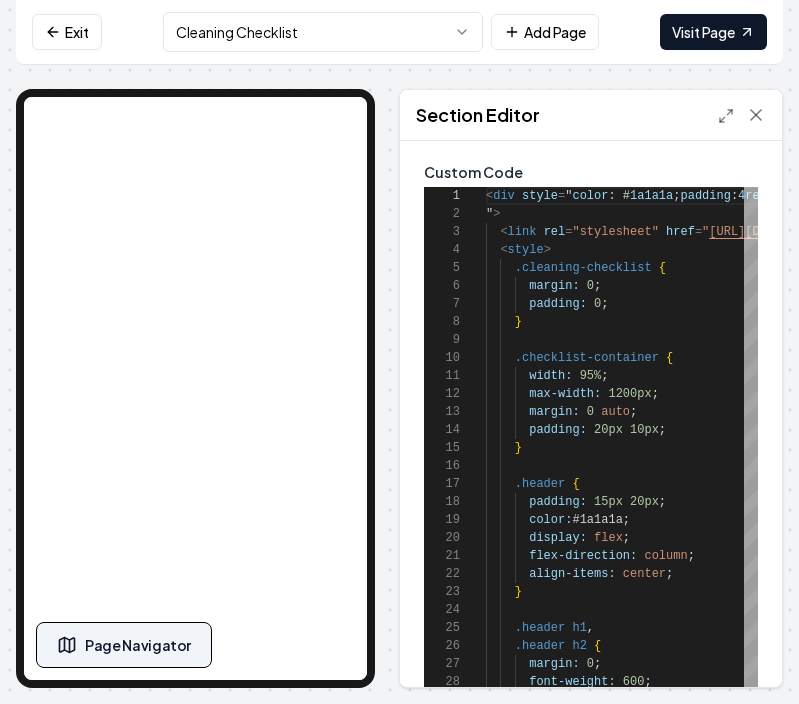click on "Page Navigator" at bounding box center (138, 645) 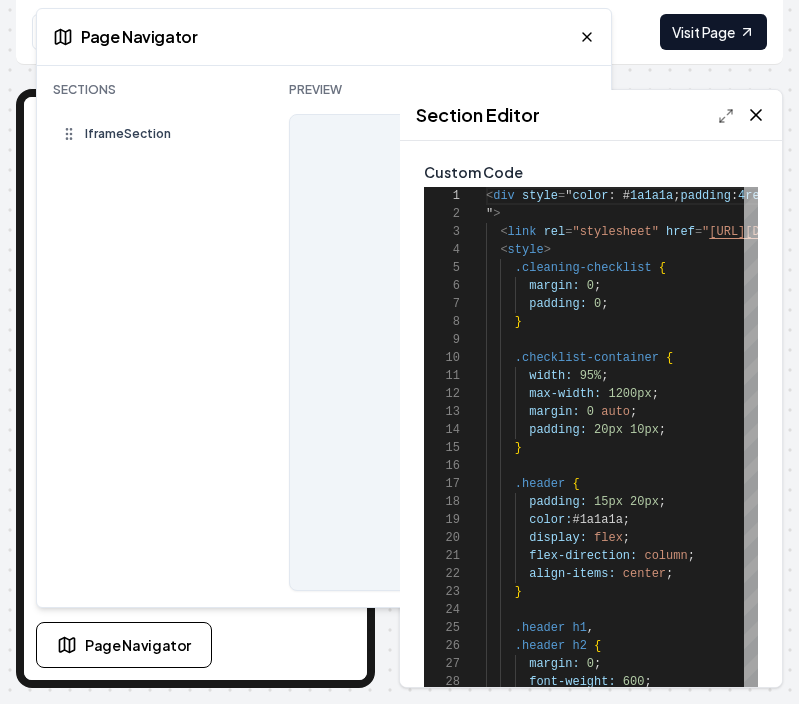 click 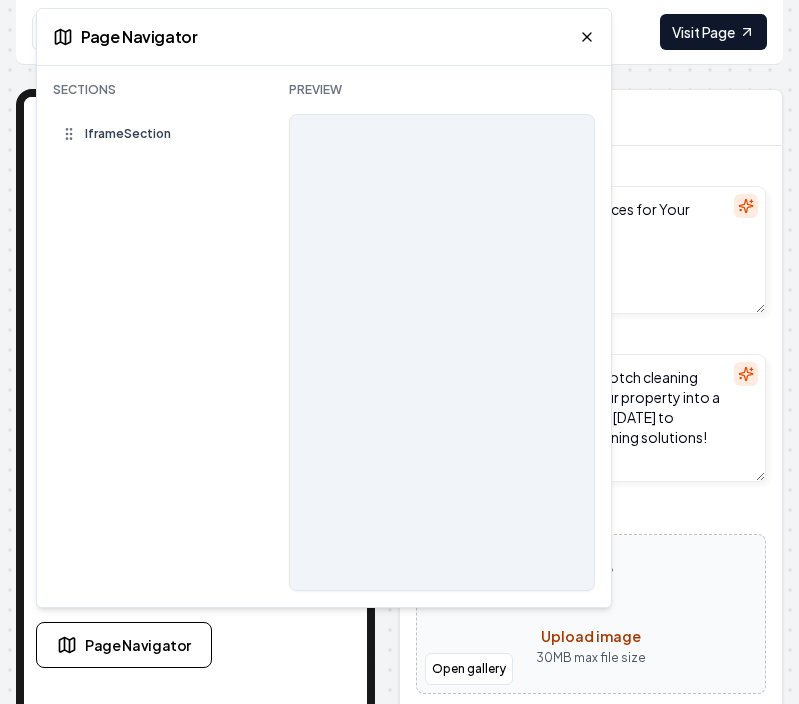 click on "Page Navigator" at bounding box center [324, 37] 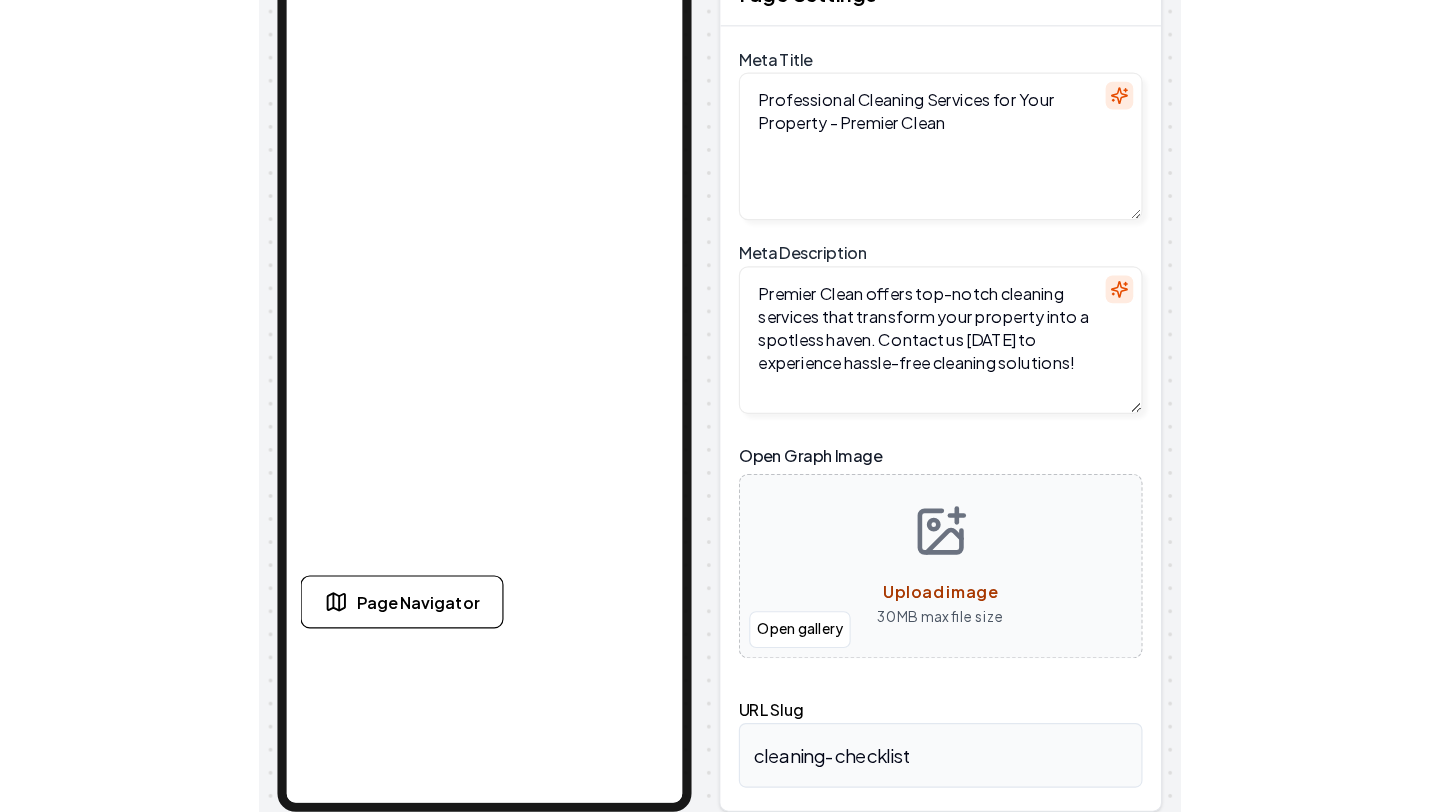 scroll, scrollTop: 0, scrollLeft: 0, axis: both 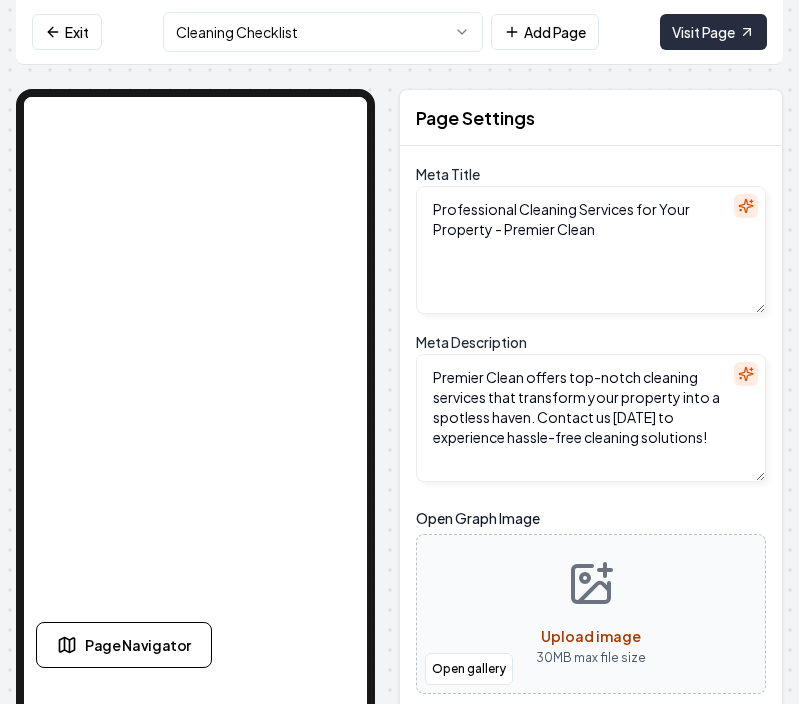 click on "Visit Page" at bounding box center (713, 32) 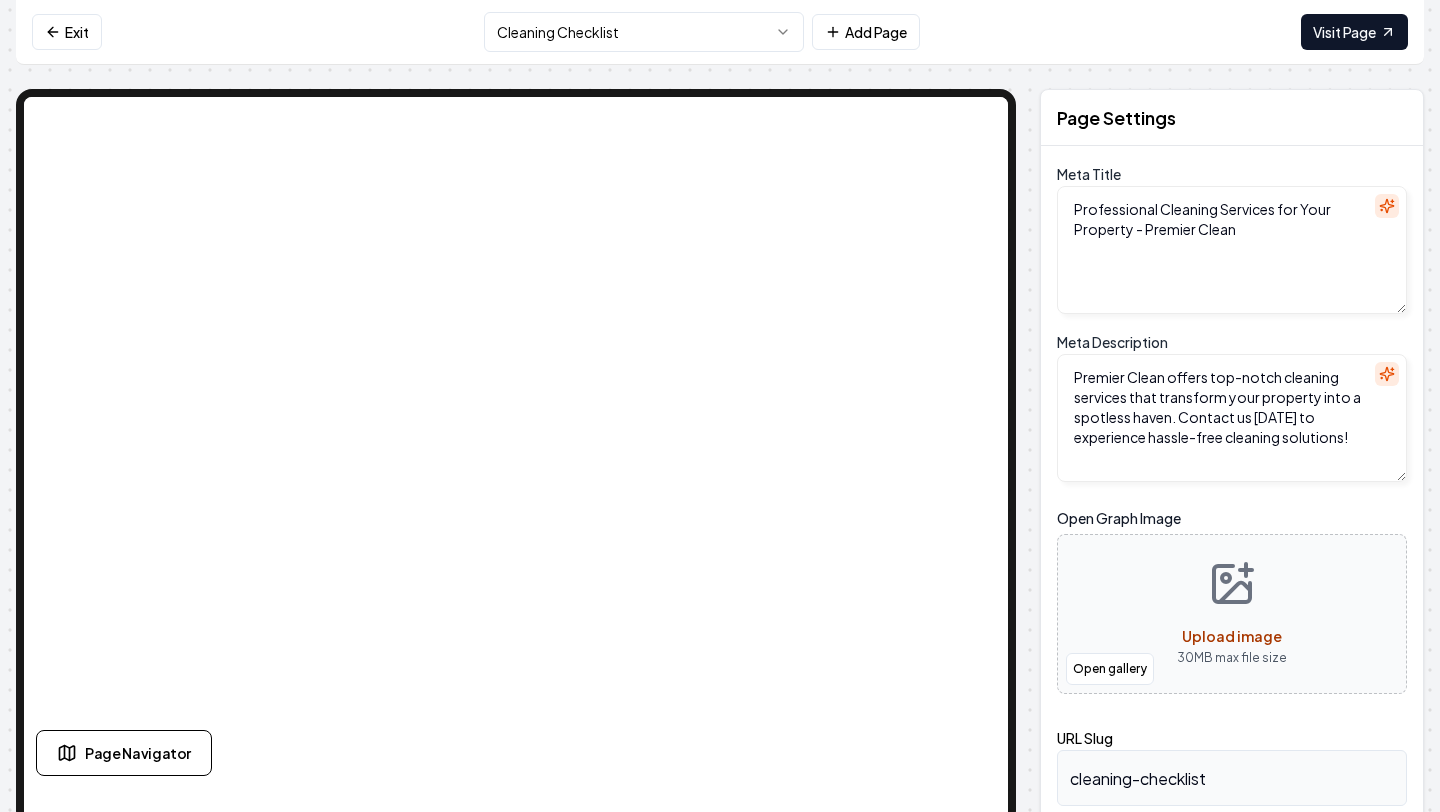 click on "Computer Required This feature is only available on a computer. Please switch to a computer to edit your site. Go back  Exit Cleaning Checklist Add Page Visit Page  Page Navigator Page Settings Meta Title Professional Cleaning Services for Your Property - Premier Clean Meta Description Premier Clean offers top-notch cleaning services that transform your property into a spotless haven. Contact us [DATE] to experience hassle-free cleaning solutions! Open Graph Image Open gallery Upload image 30  MB max file size URL Slug cleaning-checklist Discard Changes Save Section Editor Unsupported section type /dashboard/sites/888227c0-3a04-4c1c-860b-3cba1d61aca4/pages/77ff02cb-469d-4958-84bd-659a517a42cf" at bounding box center (720, 406) 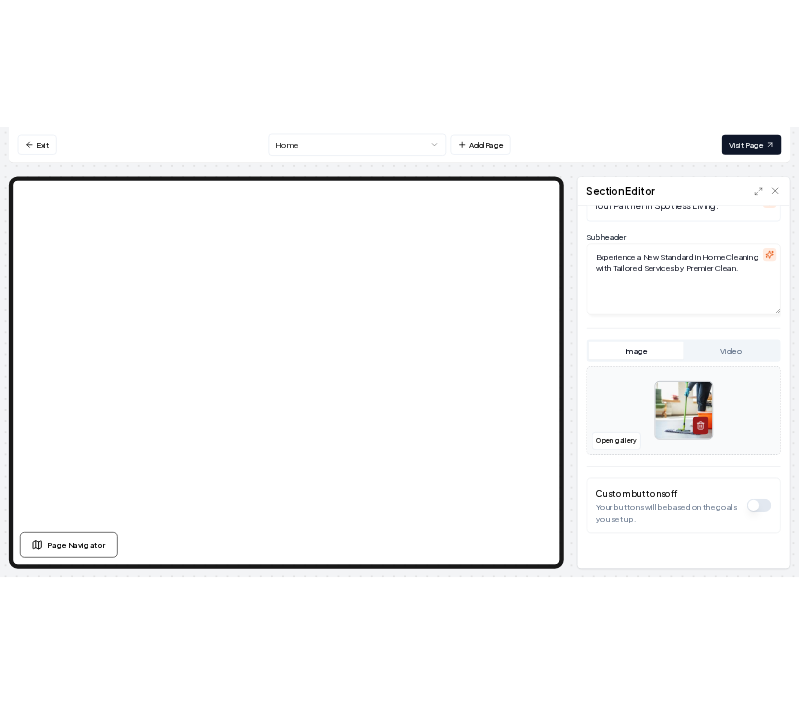 scroll, scrollTop: 108, scrollLeft: 0, axis: vertical 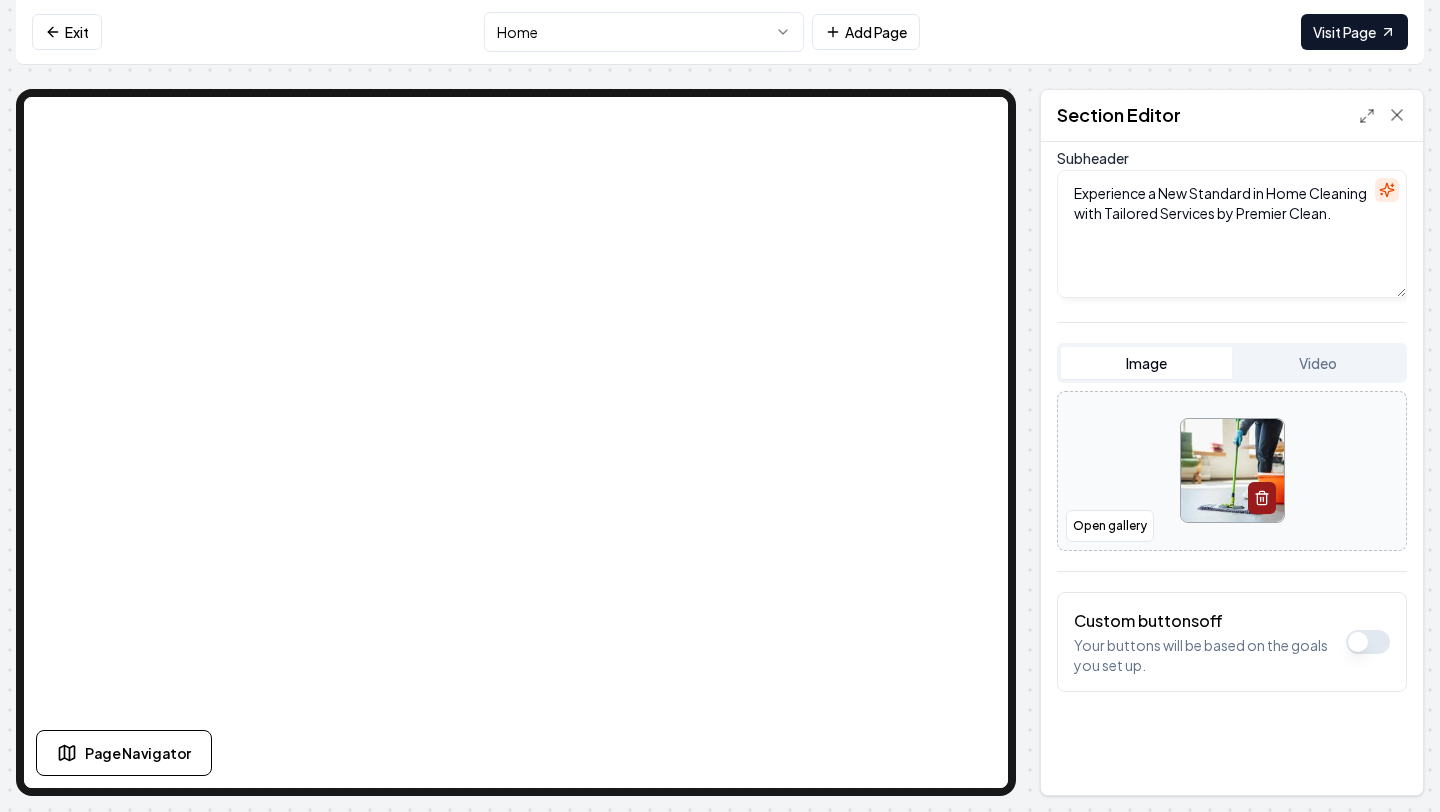 click on "Computer Required This feature is only available on a computer. Please switch to a computer to edit your site. Go back  Exit Home Add Page Visit Page  Page Navigator Page Settings Section Editor Header Your Partner in Spotless Living. Subheader Experience a New Standard in Home Cleaning with Tailored Services by Premier Clean. Image Video Open gallery Custom buttons  off Your buttons will be based on the goals you set up. Discard Changes Save /dashboard/sites/888227c0-3a04-4c1c-860b-3cba1d61aca4/pages/2ce64e23-3649-490f-afff-7254fff24832" at bounding box center (720, 406) 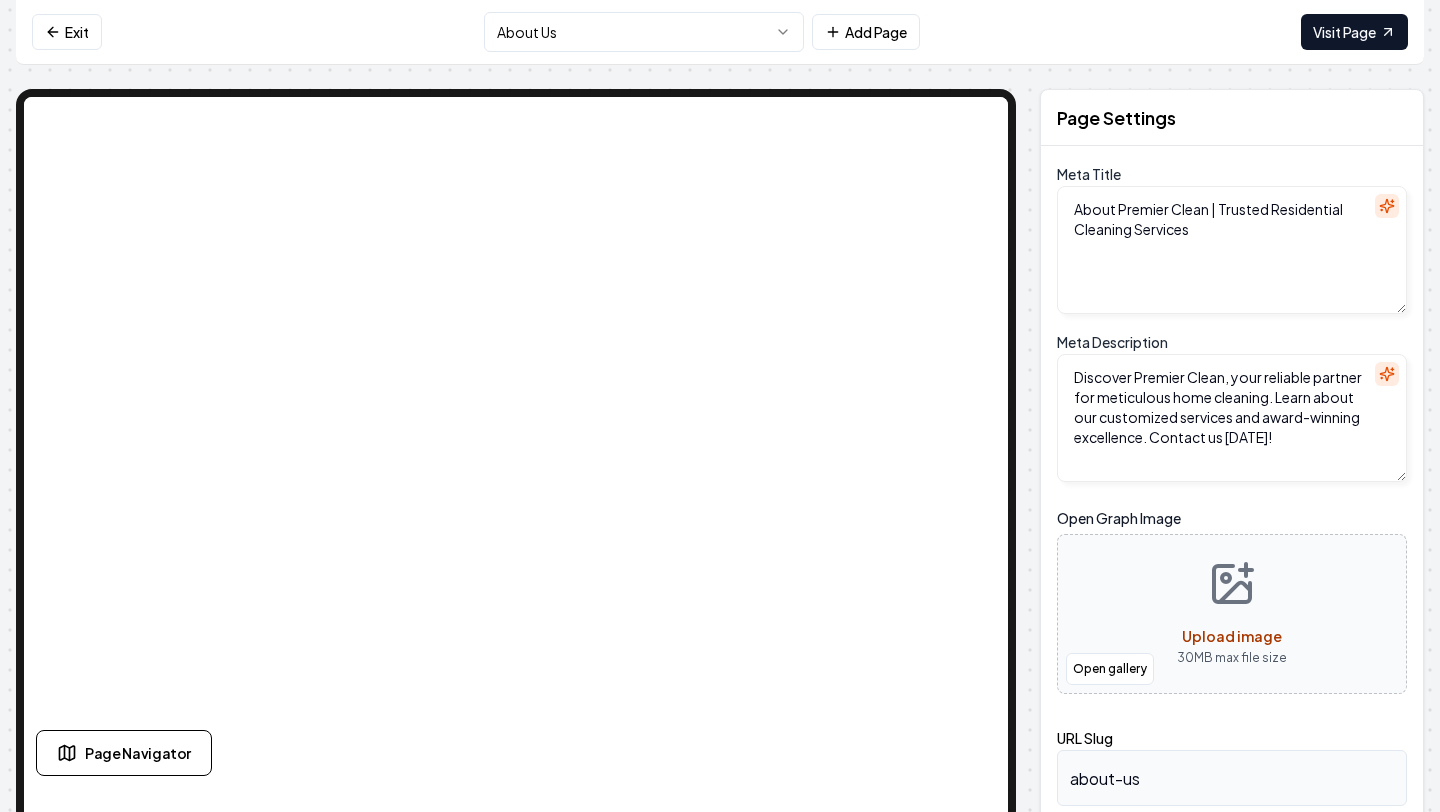 click on "Exit About Us Add Page Visit Page" at bounding box center [720, 32] 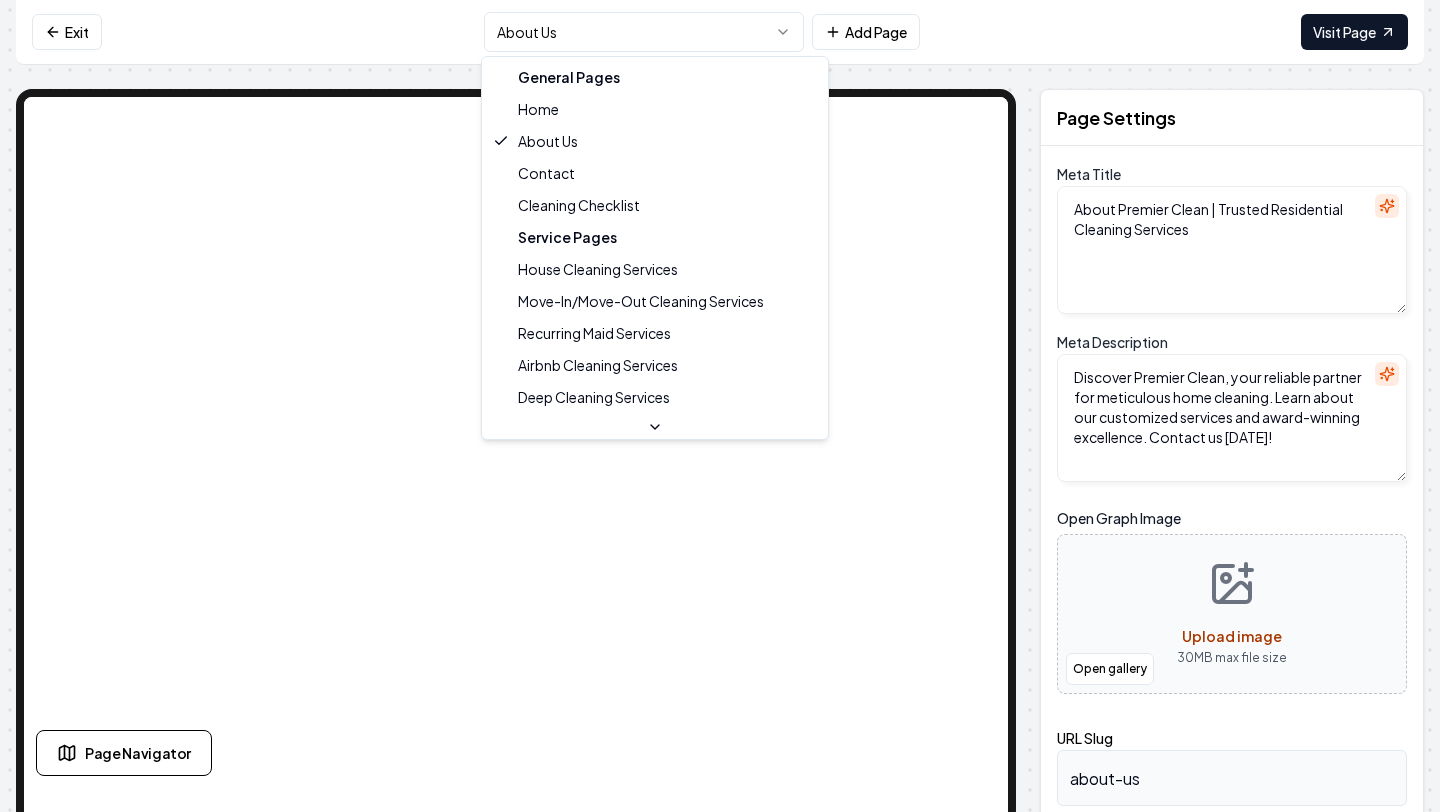 click on "Computer Required This feature is only available on a computer. Please switch to a computer to edit your site. Go back  Exit About Us Add Page Visit Page  Page Navigator Page Settings Meta Title About Premier Clean | Trusted Residential Cleaning Services Meta Description Discover Premier Clean, your reliable partner for meticulous home cleaning. Learn about our customized services and award-winning excellence. Contact us [DATE]! Open Graph Image Open gallery Upload image 30  MB max file size URL Slug about-us Discard Changes Save Section Editor Unsupported section type /dashboard/sites/888227c0-3a04-4c1c-860b-3cba1d61aca4/pages/7120d996-5585-4f3a-838f-e6c9a297056d General Pages Home About Us Contact Cleaning Checklist Service Pages House Cleaning Services Move-In/Move-Out Cleaning Services Recurring Maid Services Airbnb Cleaning Services Deep Cleaning Services Commercial Cleaning Services Post-Construction Cleaning Services Service Area Pages [GEOGRAPHIC_DATA], [GEOGRAPHIC_DATA] Legal Pages Terms of Service Privacy Policy" at bounding box center (720, 406) 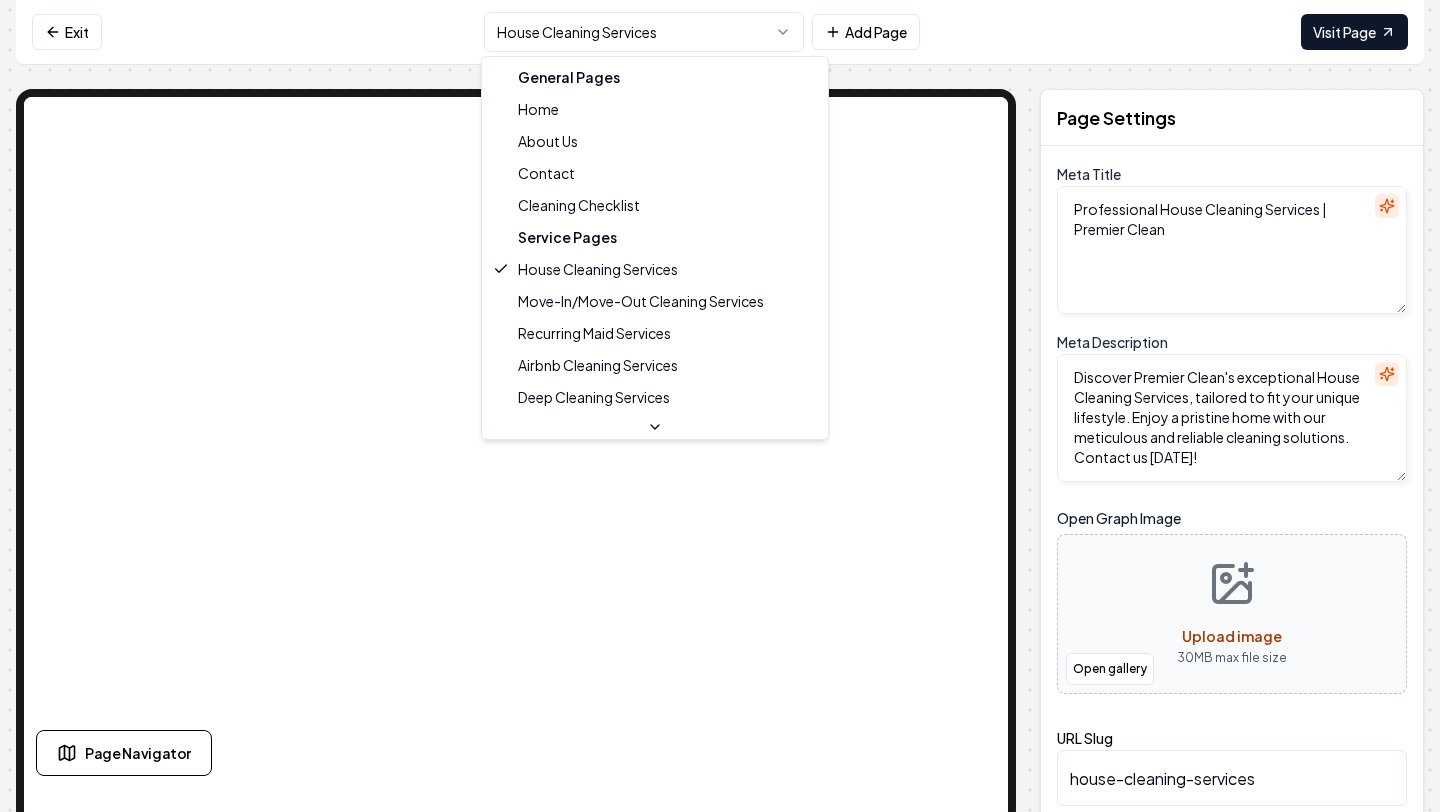 click on "Computer Required This feature is only available on a computer. Please switch to a computer to edit your site. Go back  Exit House Cleaning Services Add Page Visit Page  Page Navigator Page Settings Meta Title Professional House Cleaning Services | Premier Clean Meta Description Discover Premier Clean's exceptional House Cleaning Services, tailored to fit your unique lifestyle. Enjoy a pristine home with our meticulous and reliable cleaning solutions. Contact us [DATE]! Open Graph Image Open gallery Upload image 30  MB max file size URL Slug house-cleaning-services Discard Changes Save Section Editor Unsupported section type /dashboard/sites/888227c0-3a04-4c1c-860b-3cba1d61aca4/pages/449a10c3-a142-41d4-b03a-131e24f726d1 General Pages Home About Us Contact Cleaning Checklist Service Pages House Cleaning Services Move-In/Move-Out Cleaning Services Recurring Maid Services Airbnb Cleaning Services Deep Cleaning Services Commercial Cleaning Services Post-Construction Cleaning Services Service Area Pages [GEOGRAPHIC_DATA], [GEOGRAPHIC_DATA]" at bounding box center (720, 406) 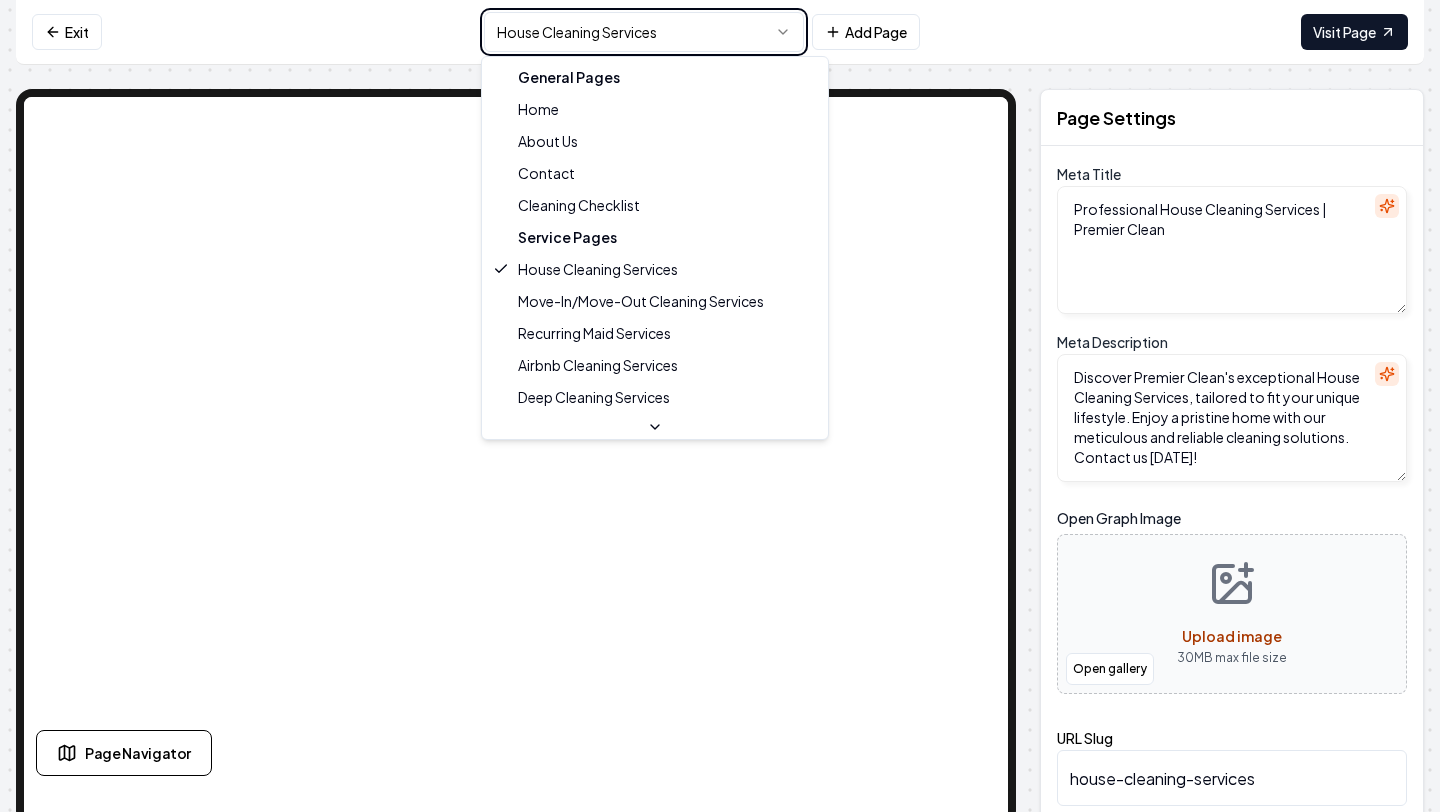 type on "Professional Cleaning Services for Your Property - Premier Clean" 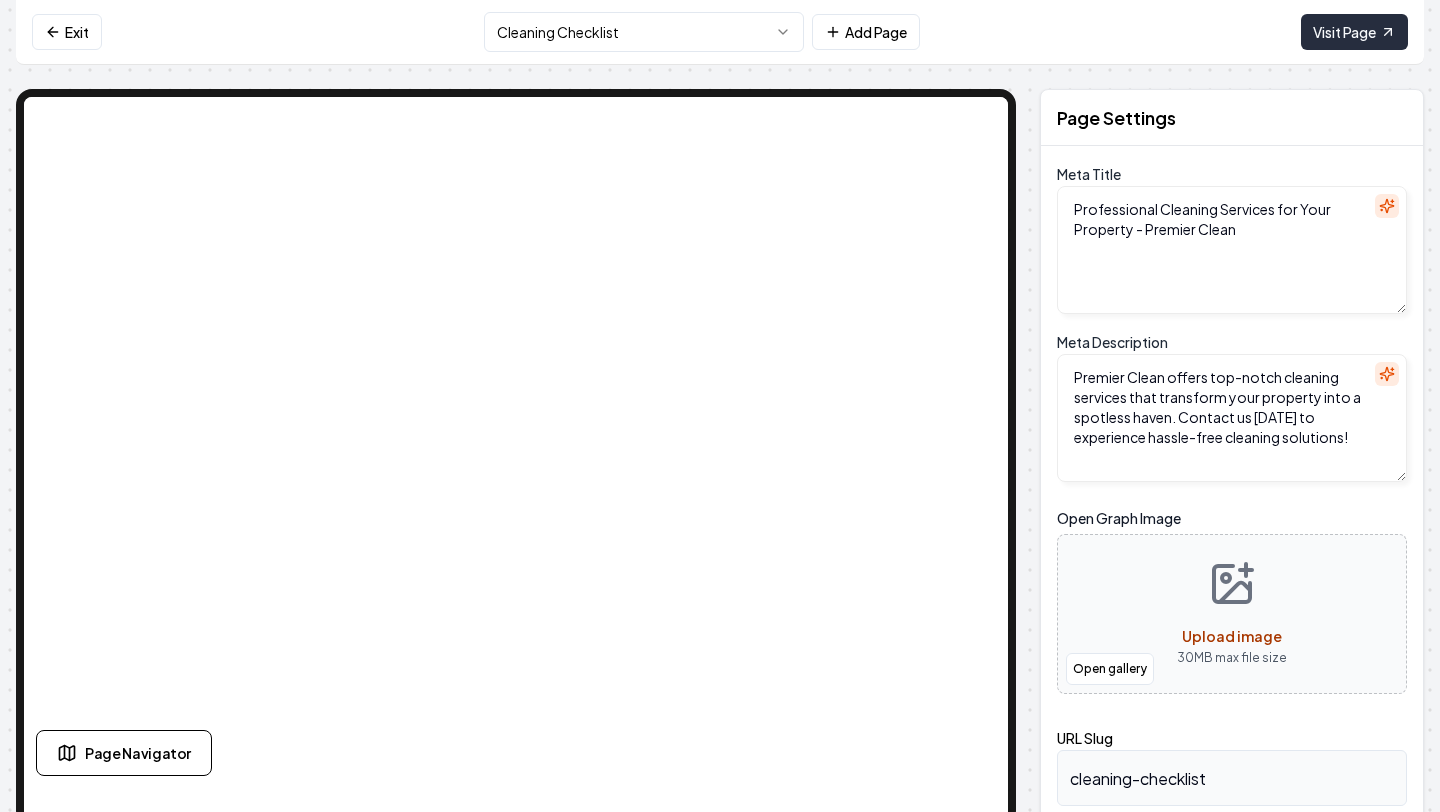 click on "Visit Page" at bounding box center [1354, 32] 